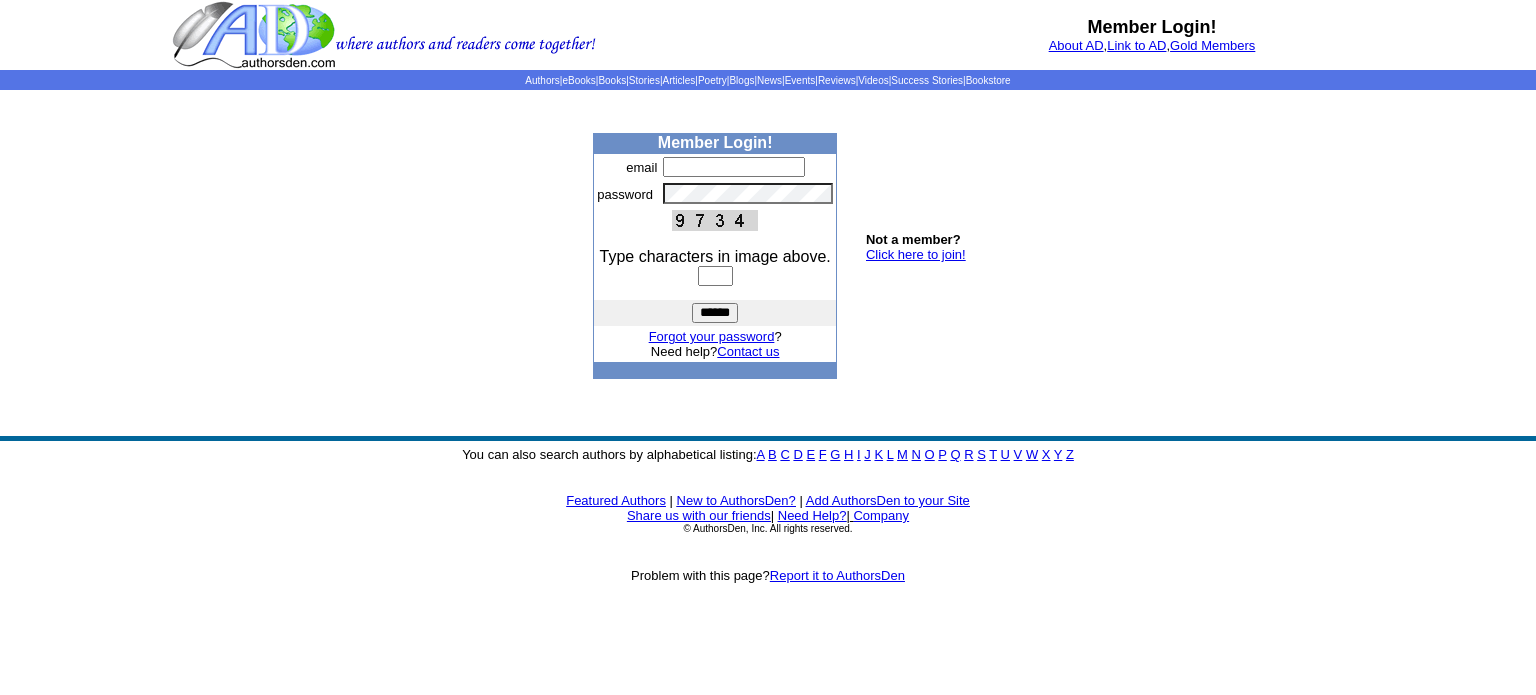 scroll, scrollTop: 0, scrollLeft: 0, axis: both 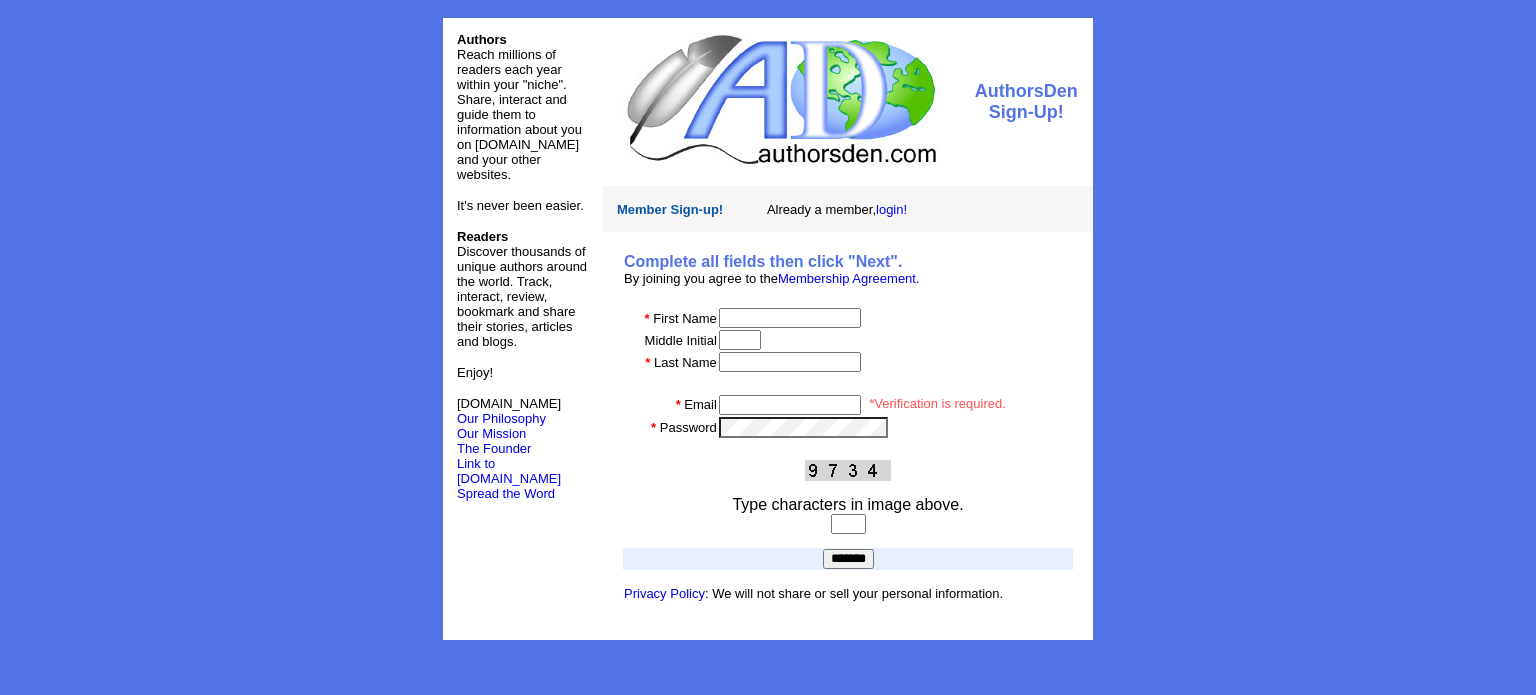 click at bounding box center (790, 318) 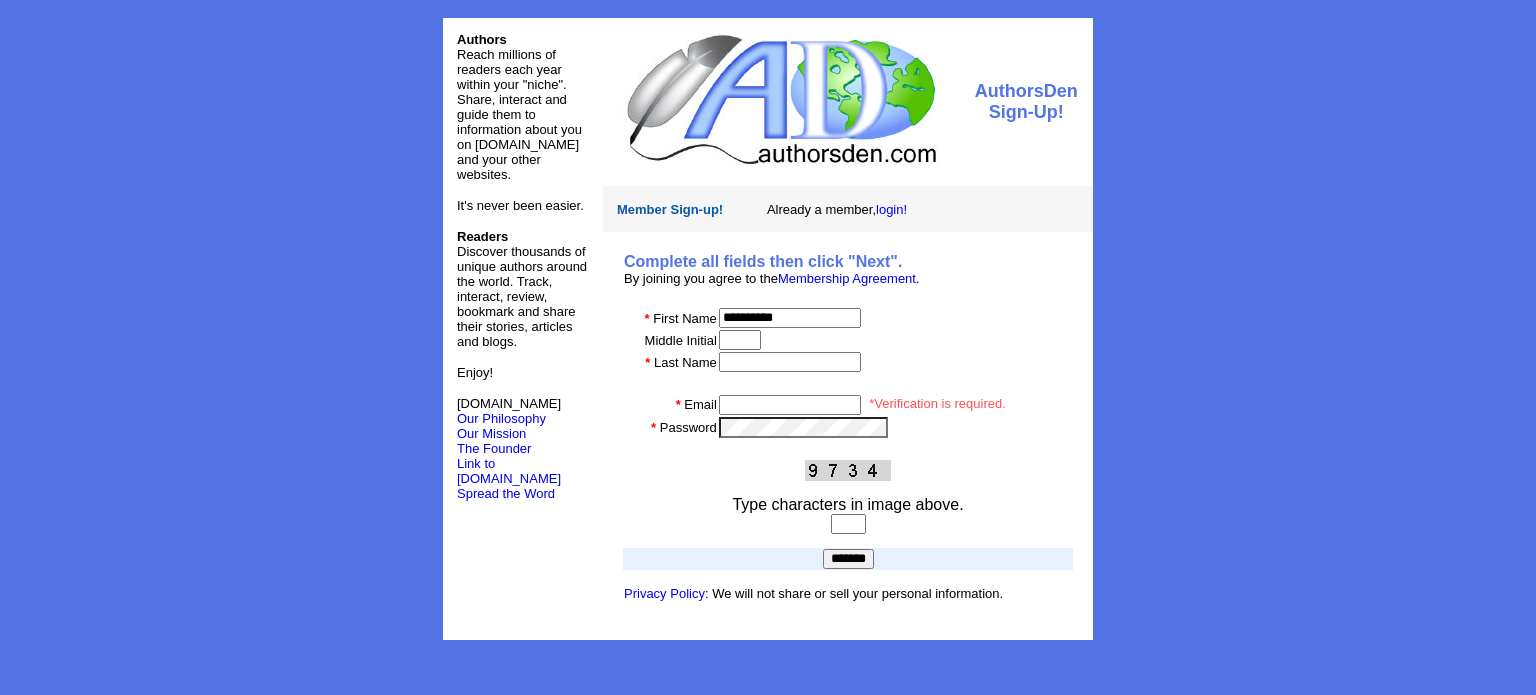type on "**********" 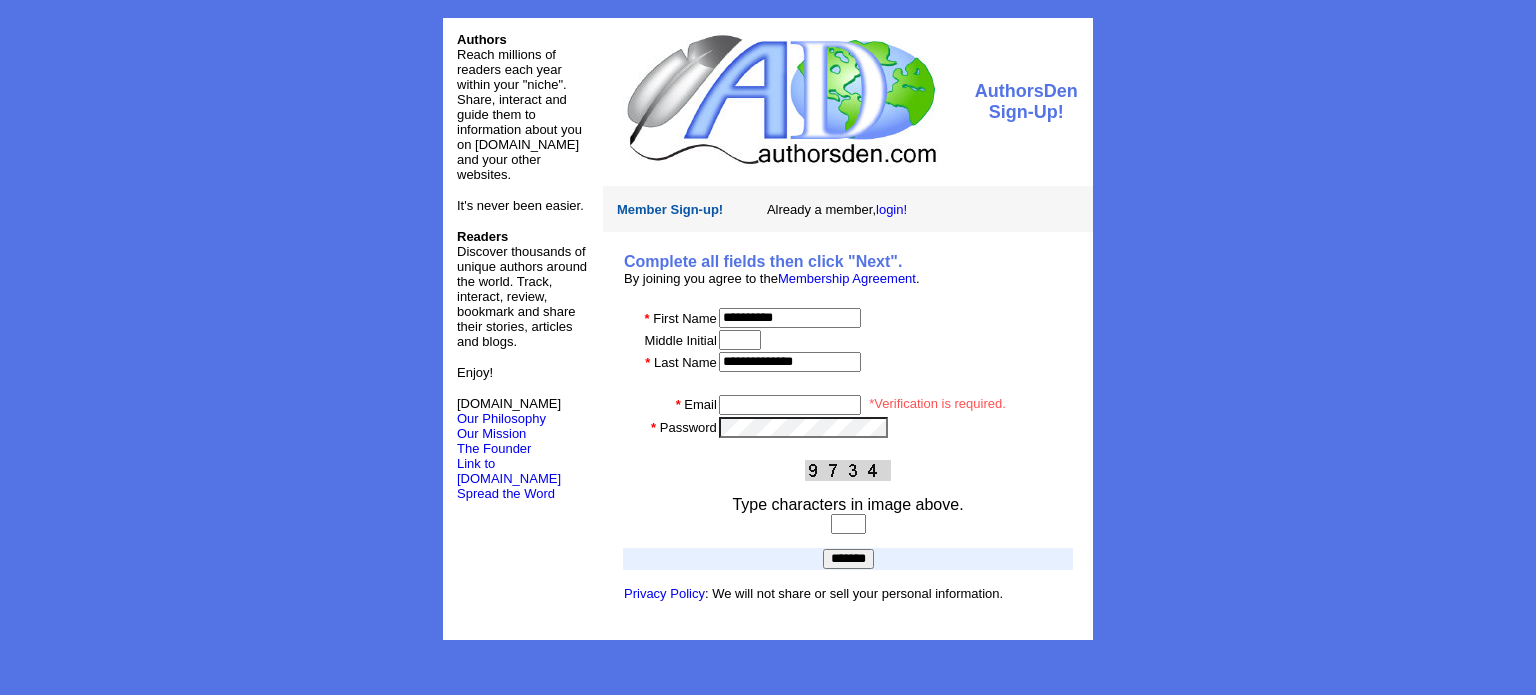 type on "**********" 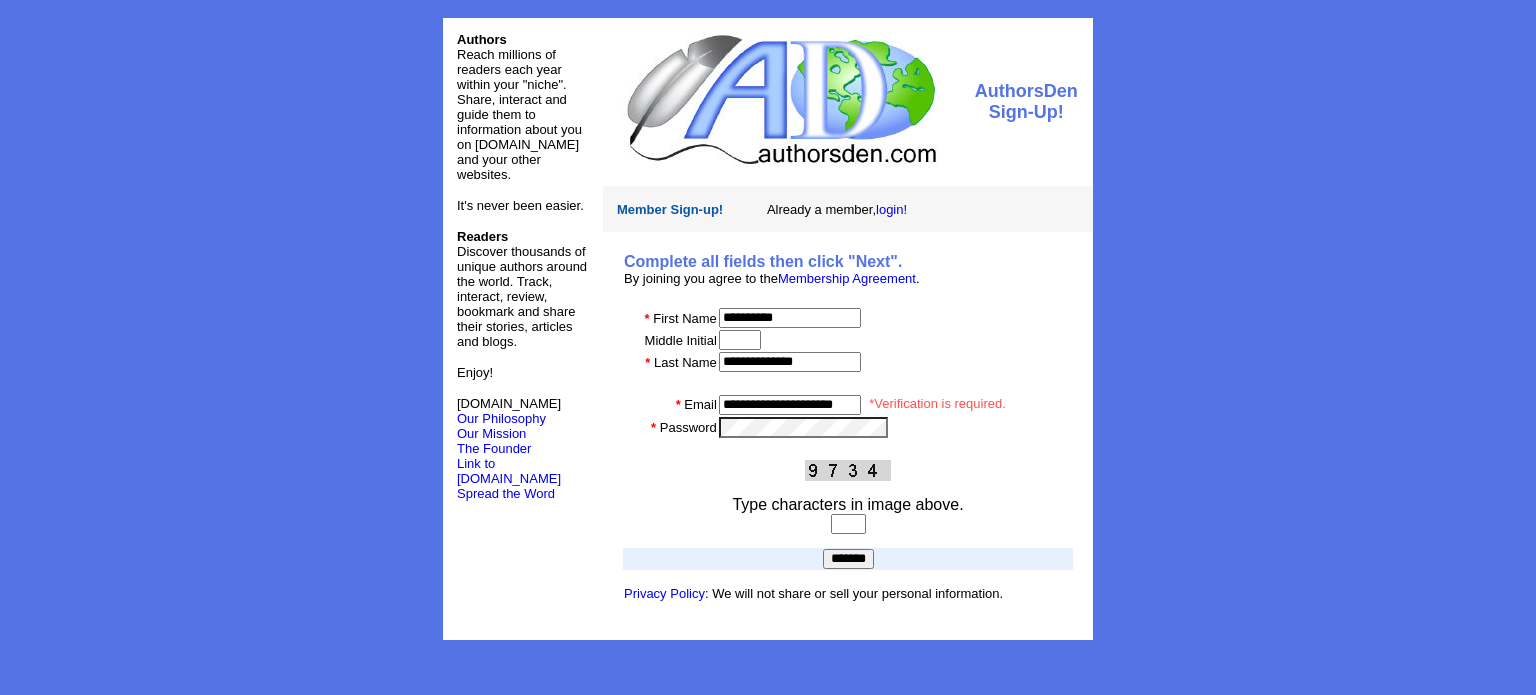 click at bounding box center [848, 524] 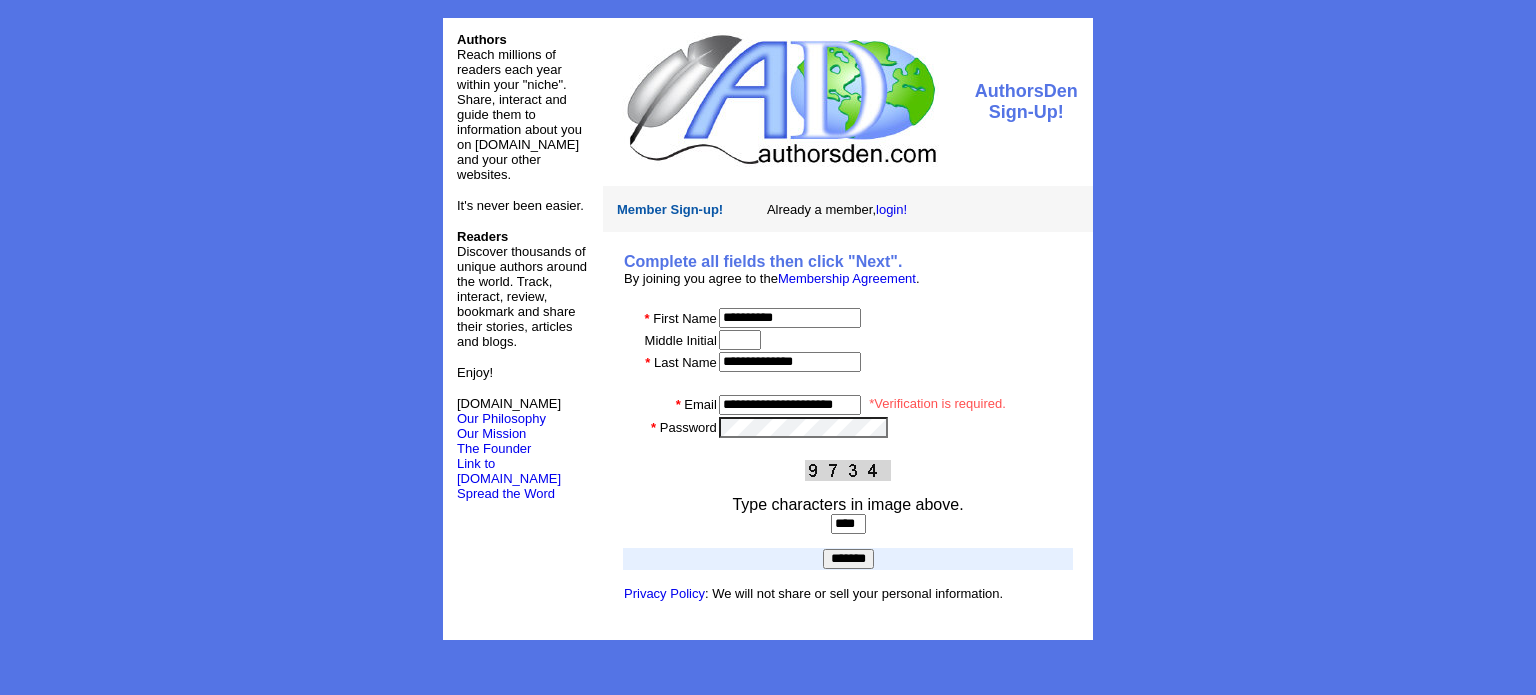 type on "****" 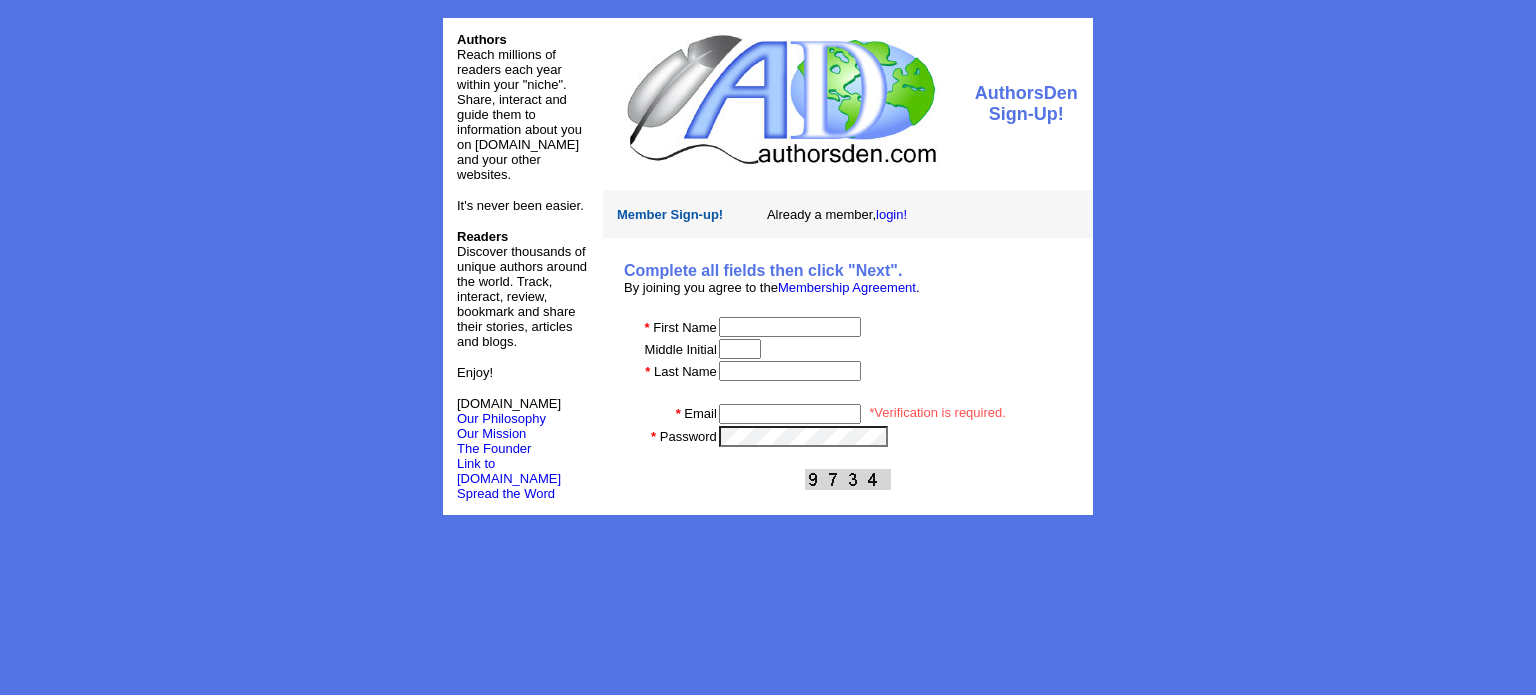 scroll, scrollTop: 0, scrollLeft: 0, axis: both 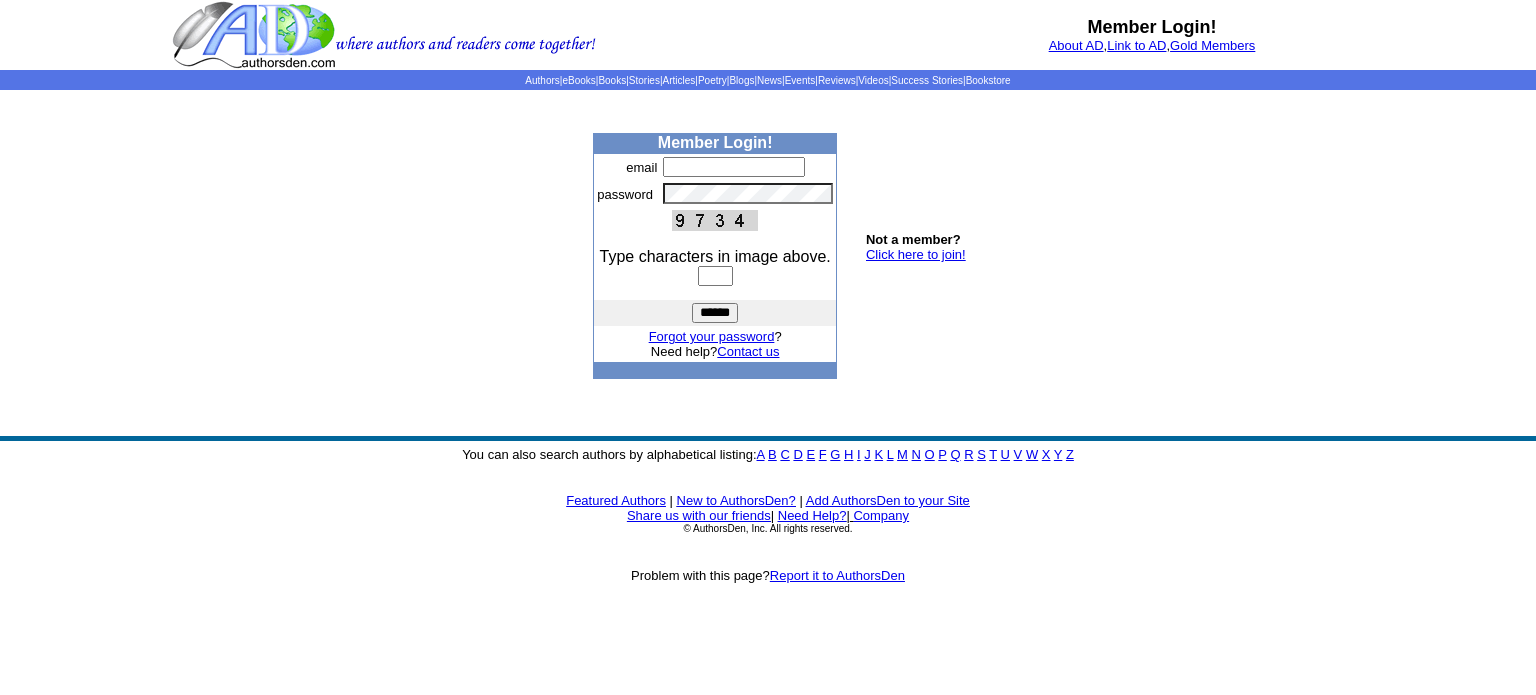 click at bounding box center [734, 167] 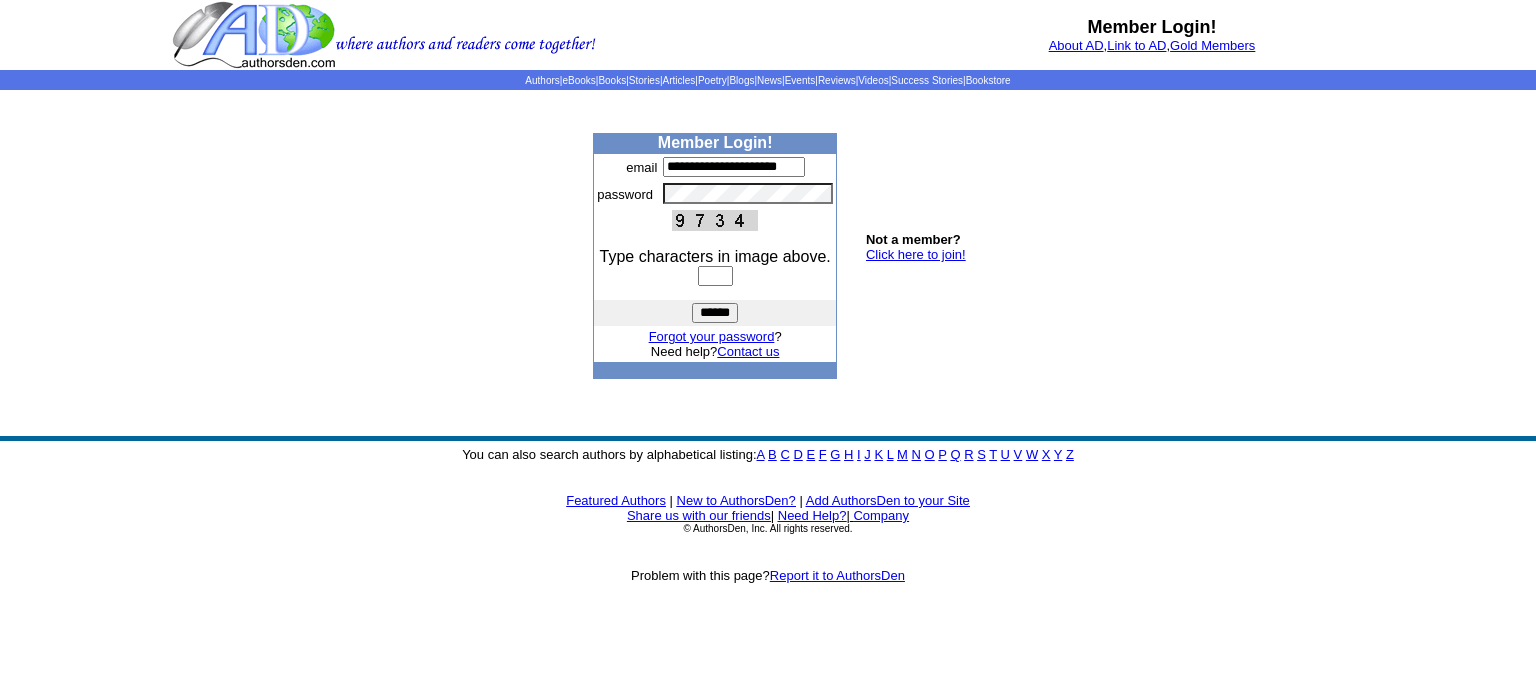click at bounding box center (715, 276) 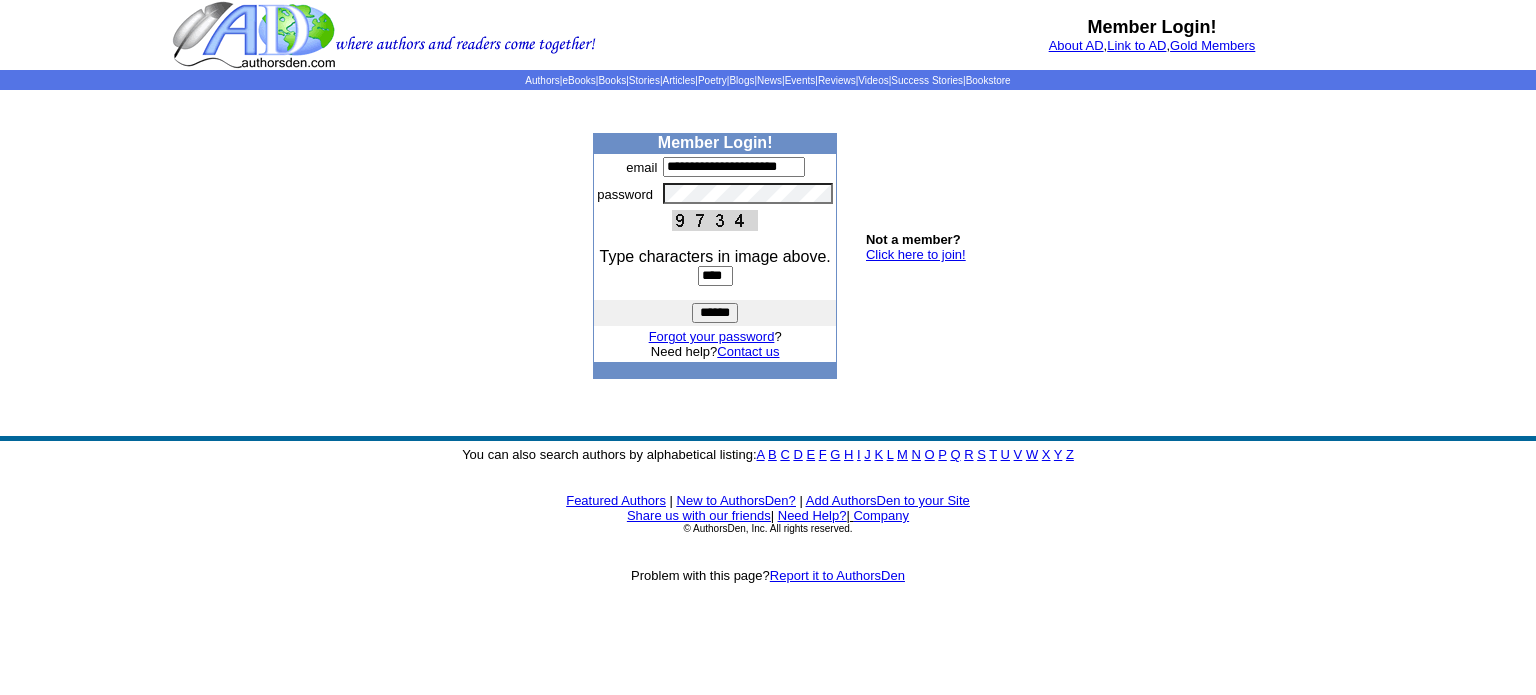 type on "****" 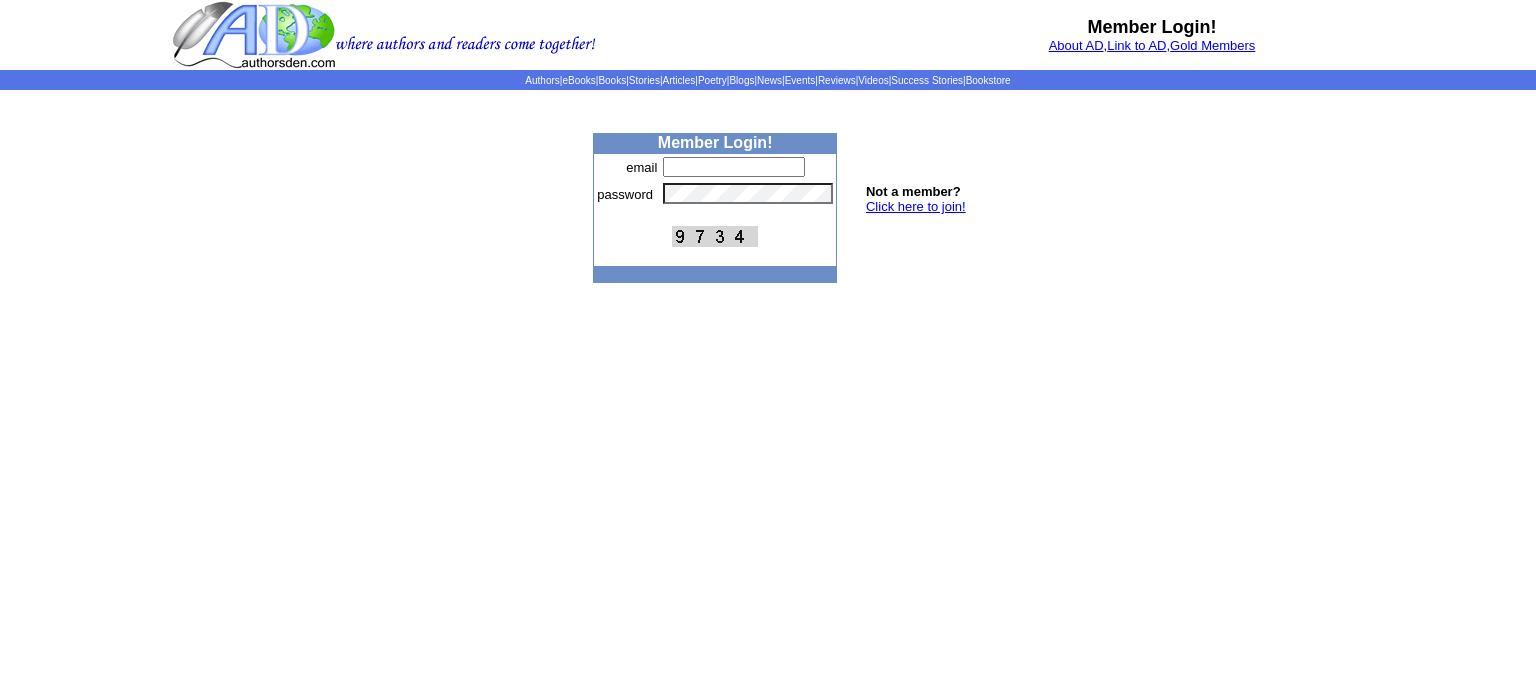 scroll, scrollTop: 0, scrollLeft: 0, axis: both 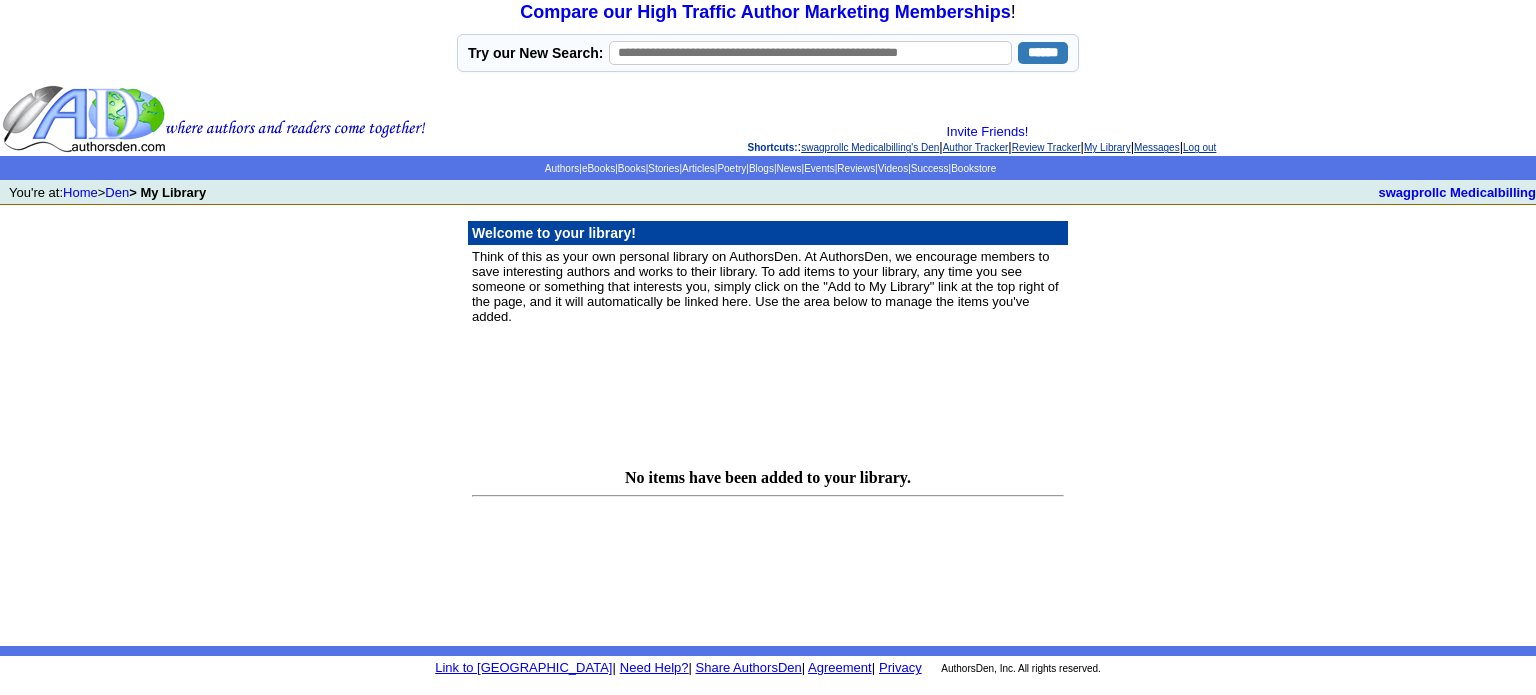 click on "swagprollc  Medicalbilling's Den" 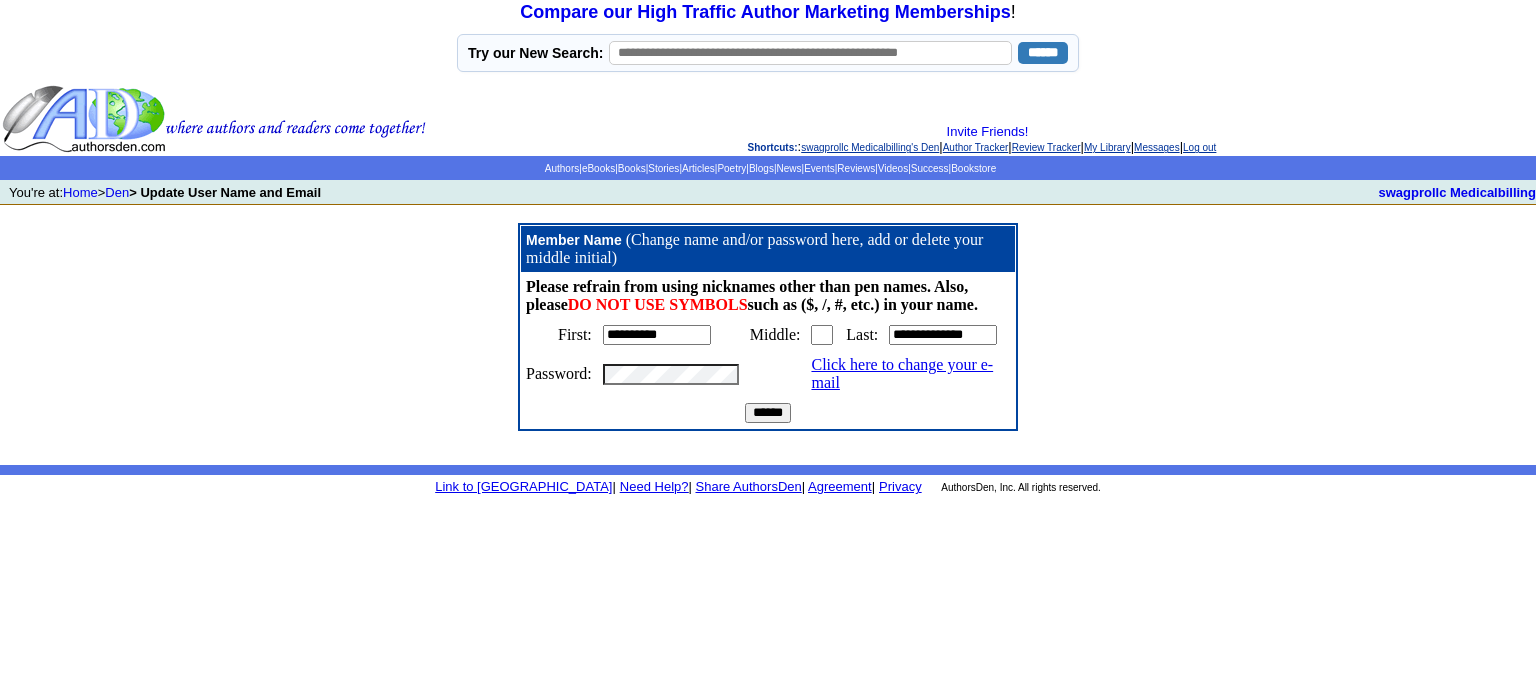 scroll, scrollTop: 0, scrollLeft: 0, axis: both 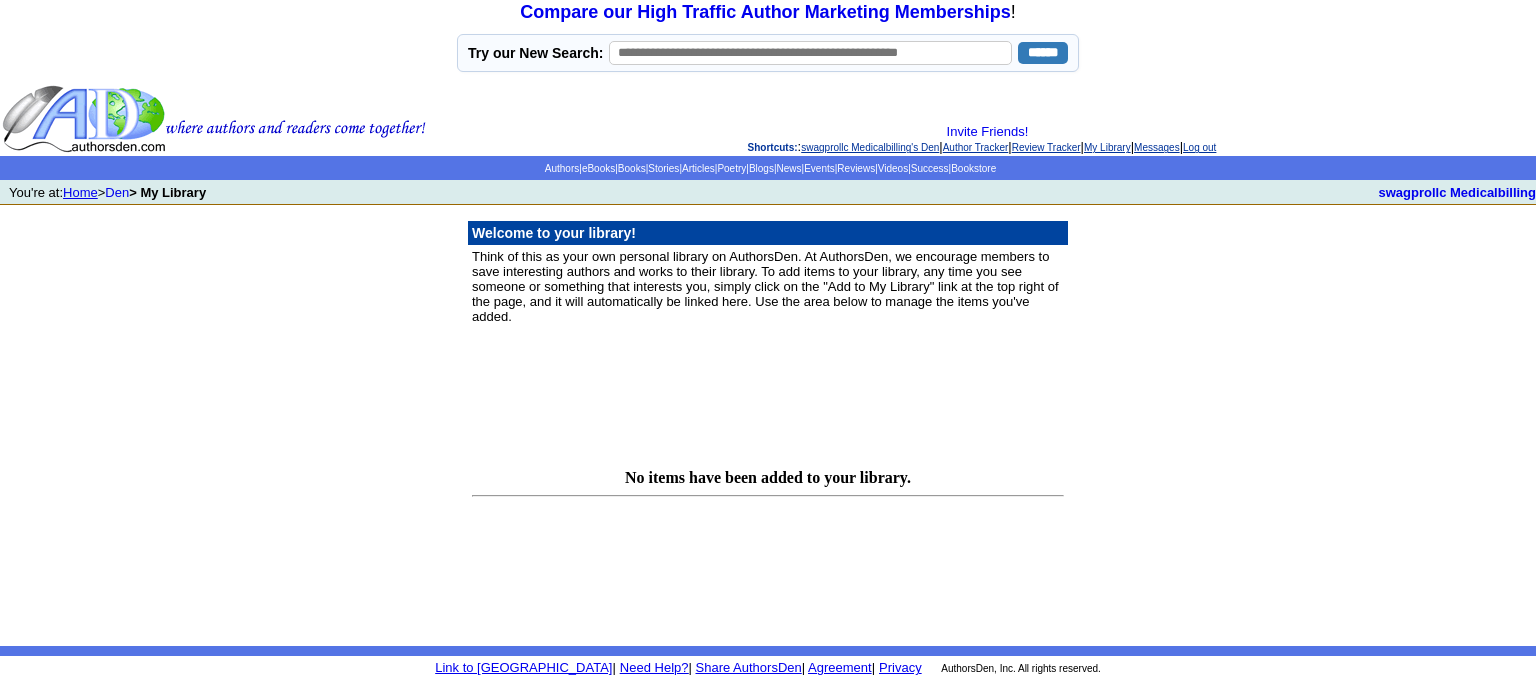 click on "Home" at bounding box center (80, 192) 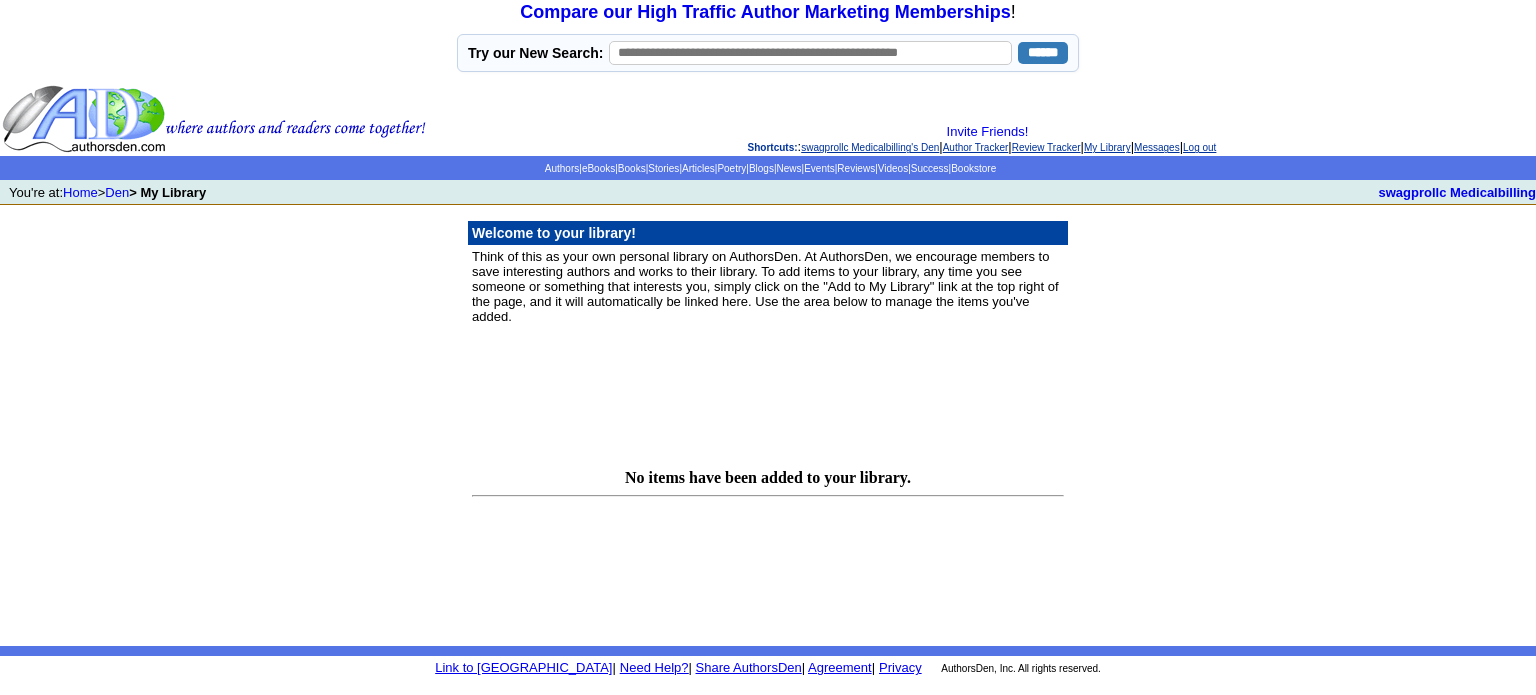 scroll, scrollTop: 0, scrollLeft: 0, axis: both 